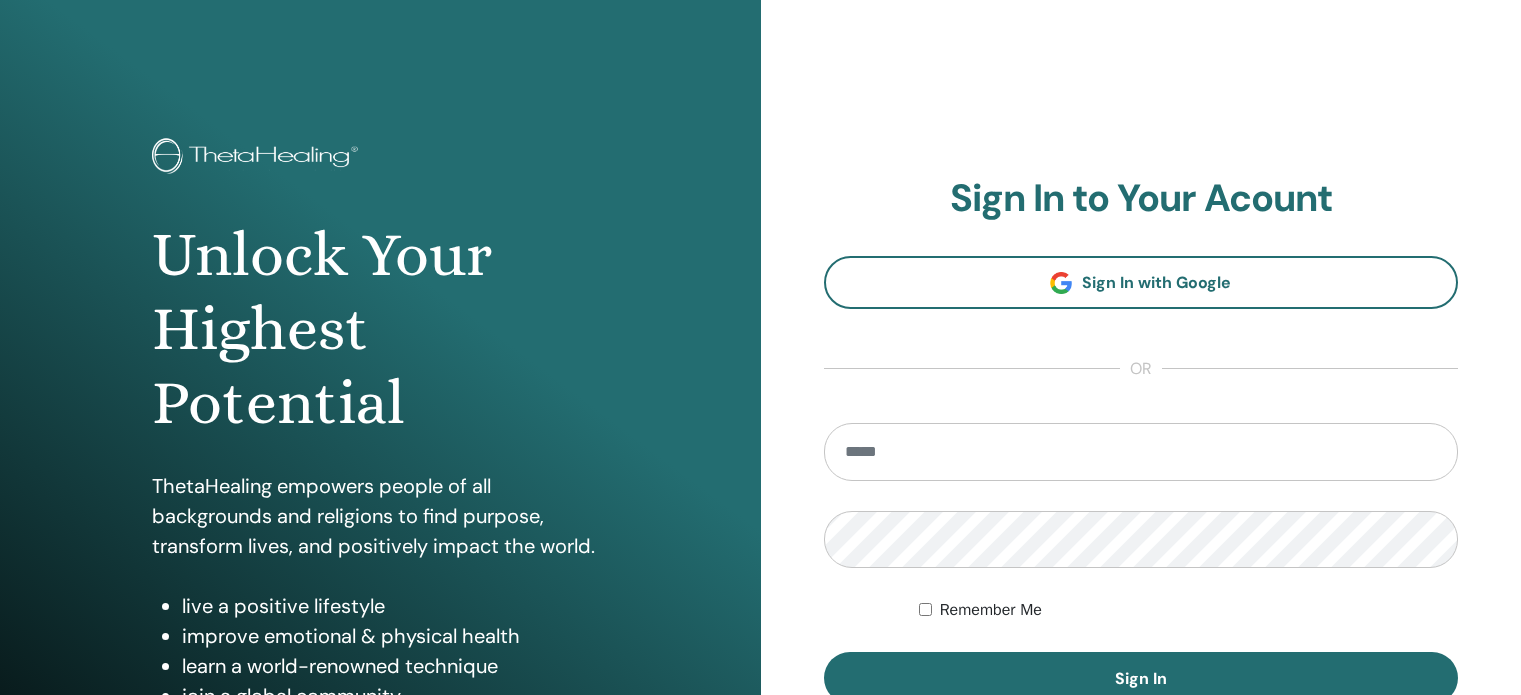 scroll, scrollTop: 0, scrollLeft: 0, axis: both 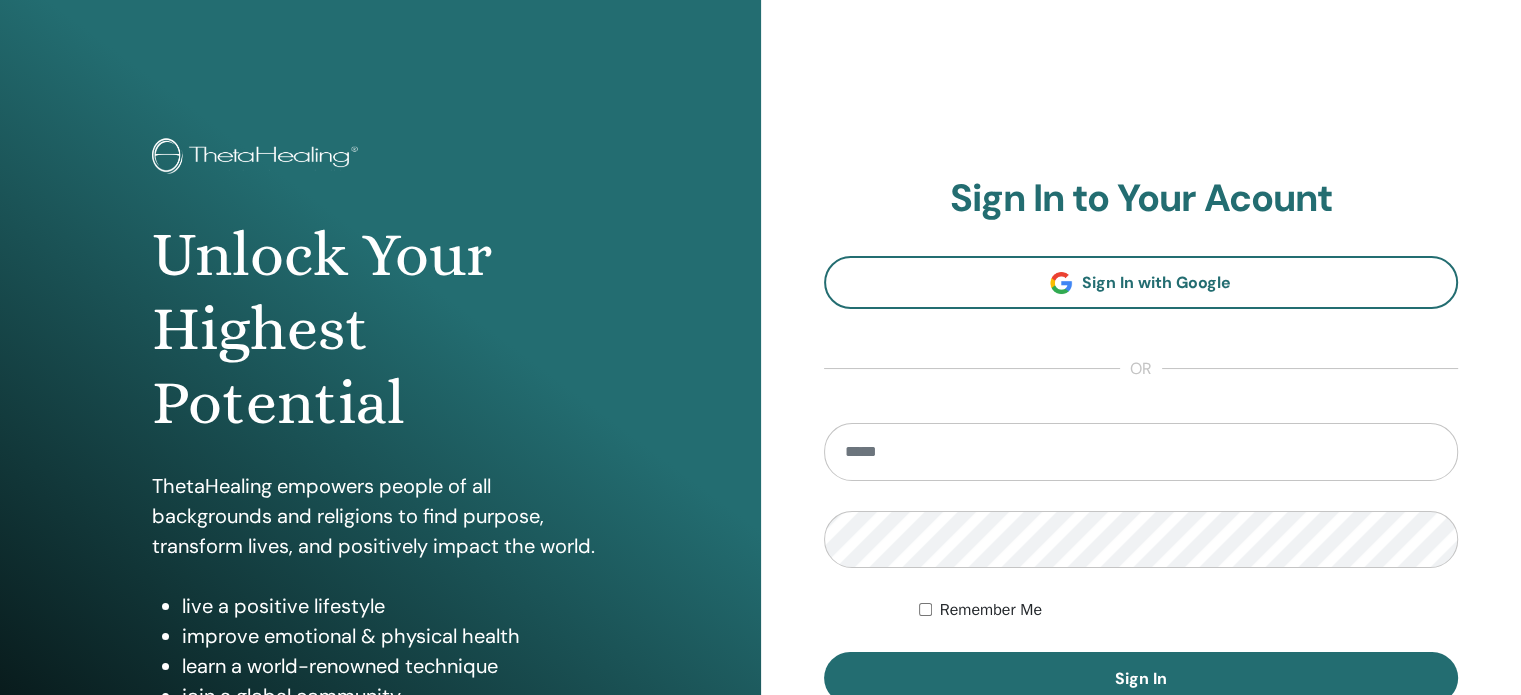 click at bounding box center (1141, 452) 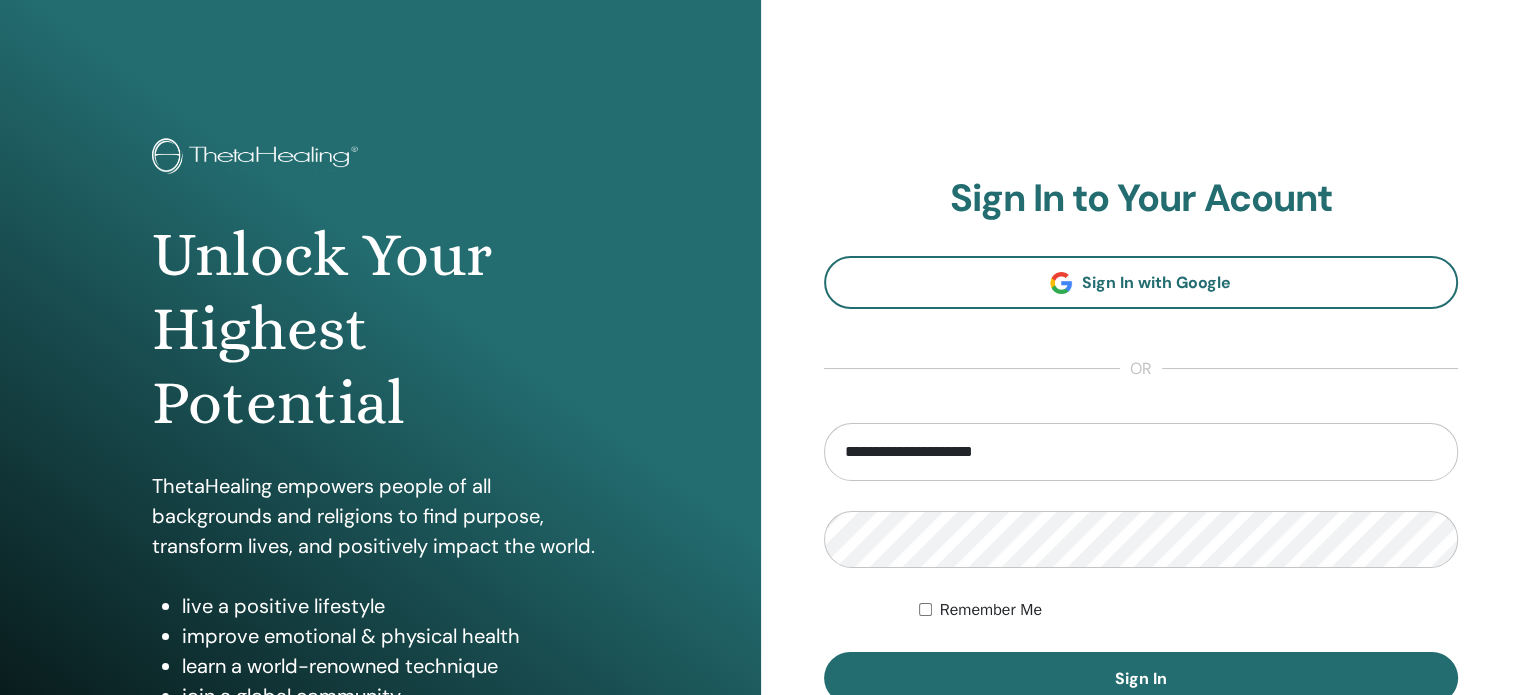 type on "**********" 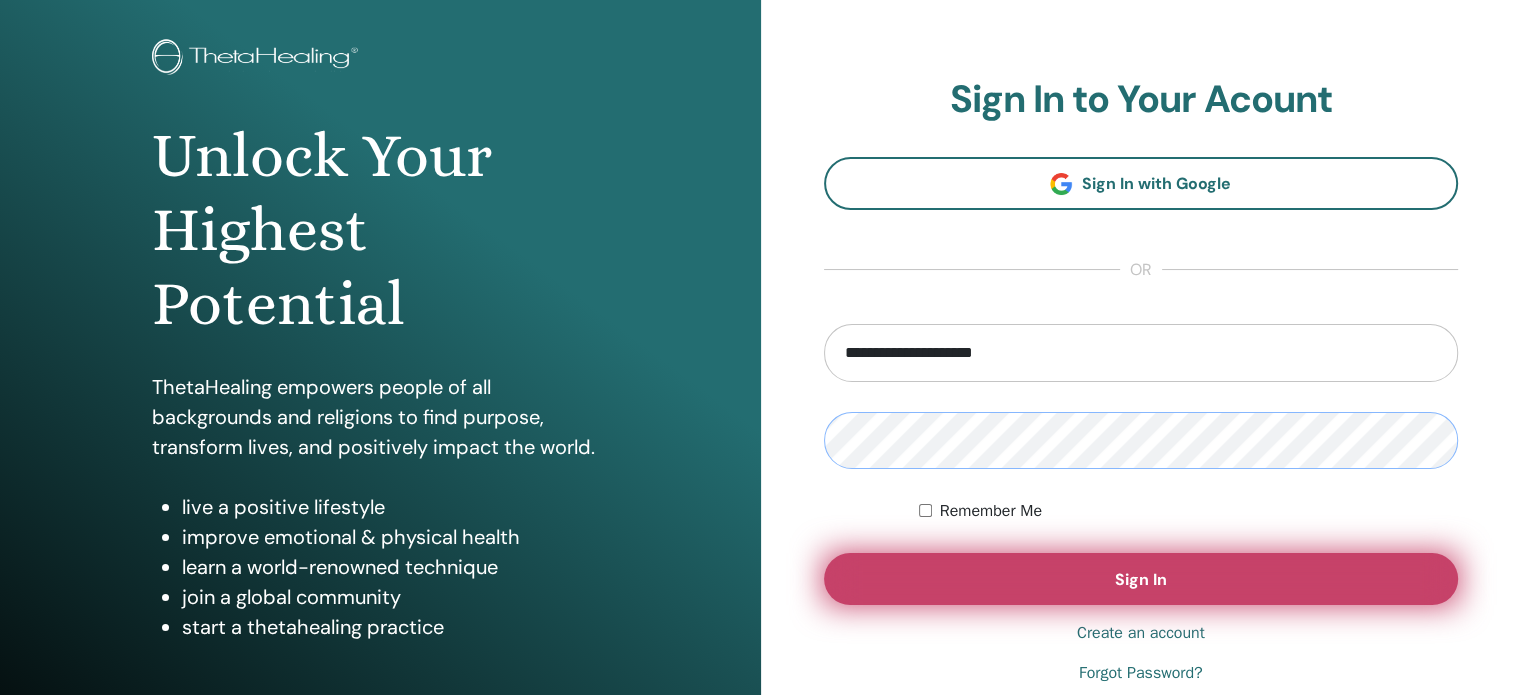 scroll, scrollTop: 100, scrollLeft: 0, axis: vertical 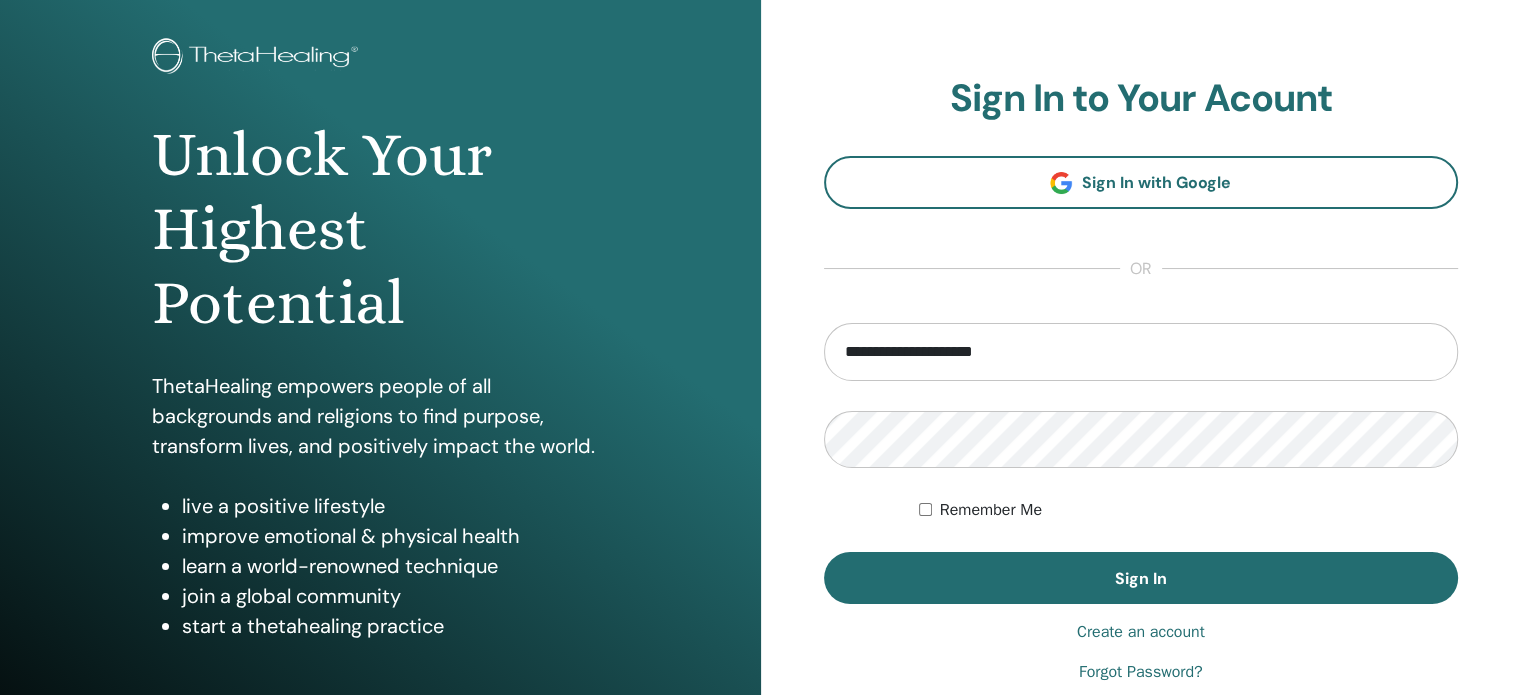 click on "Forgot Password?" at bounding box center [1141, 672] 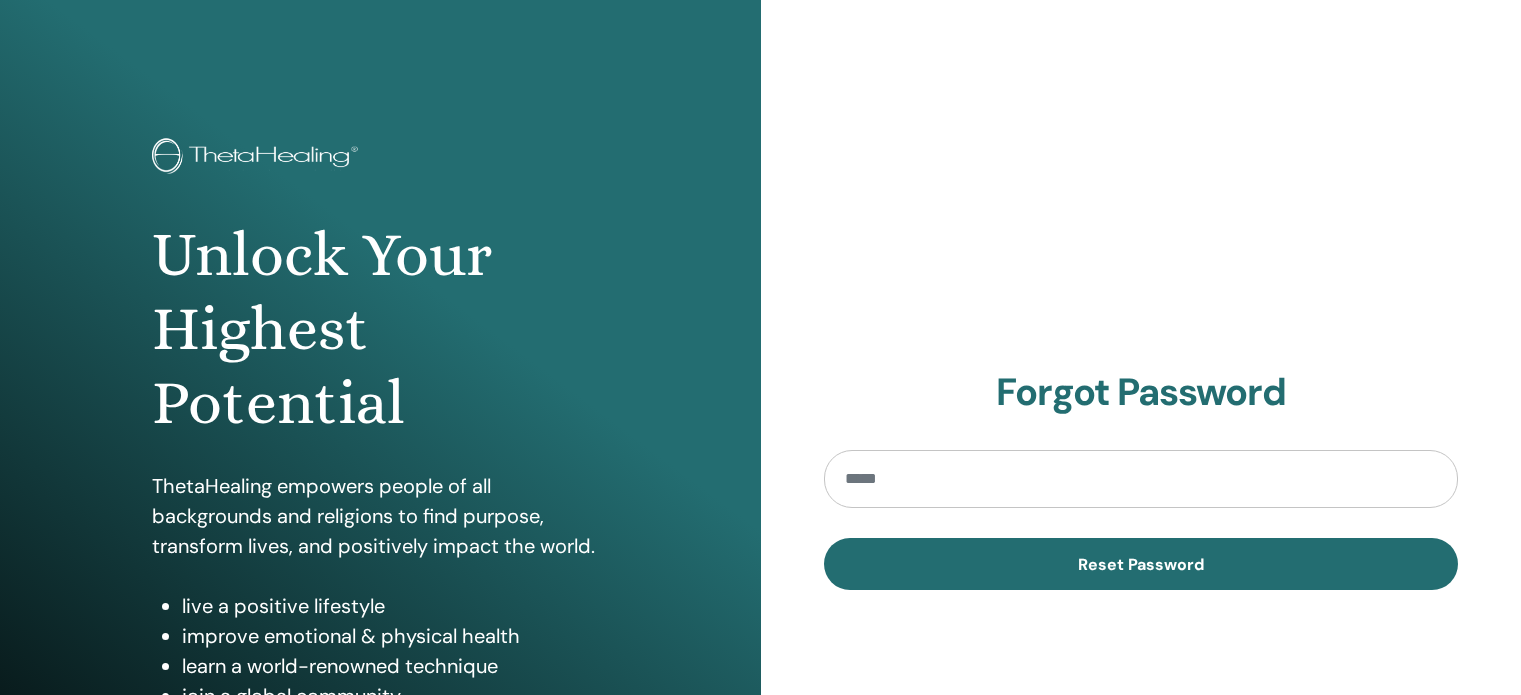 scroll, scrollTop: 0, scrollLeft: 0, axis: both 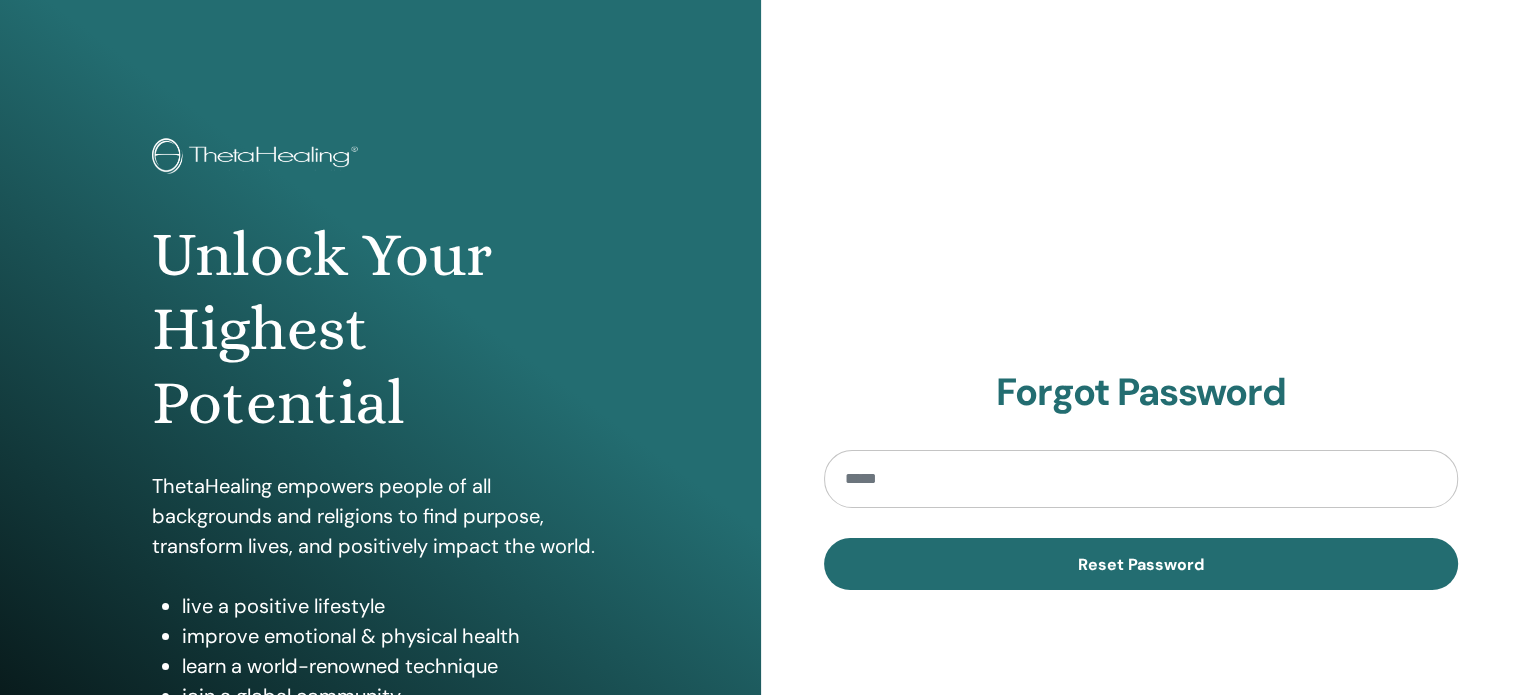 click at bounding box center [1141, 479] 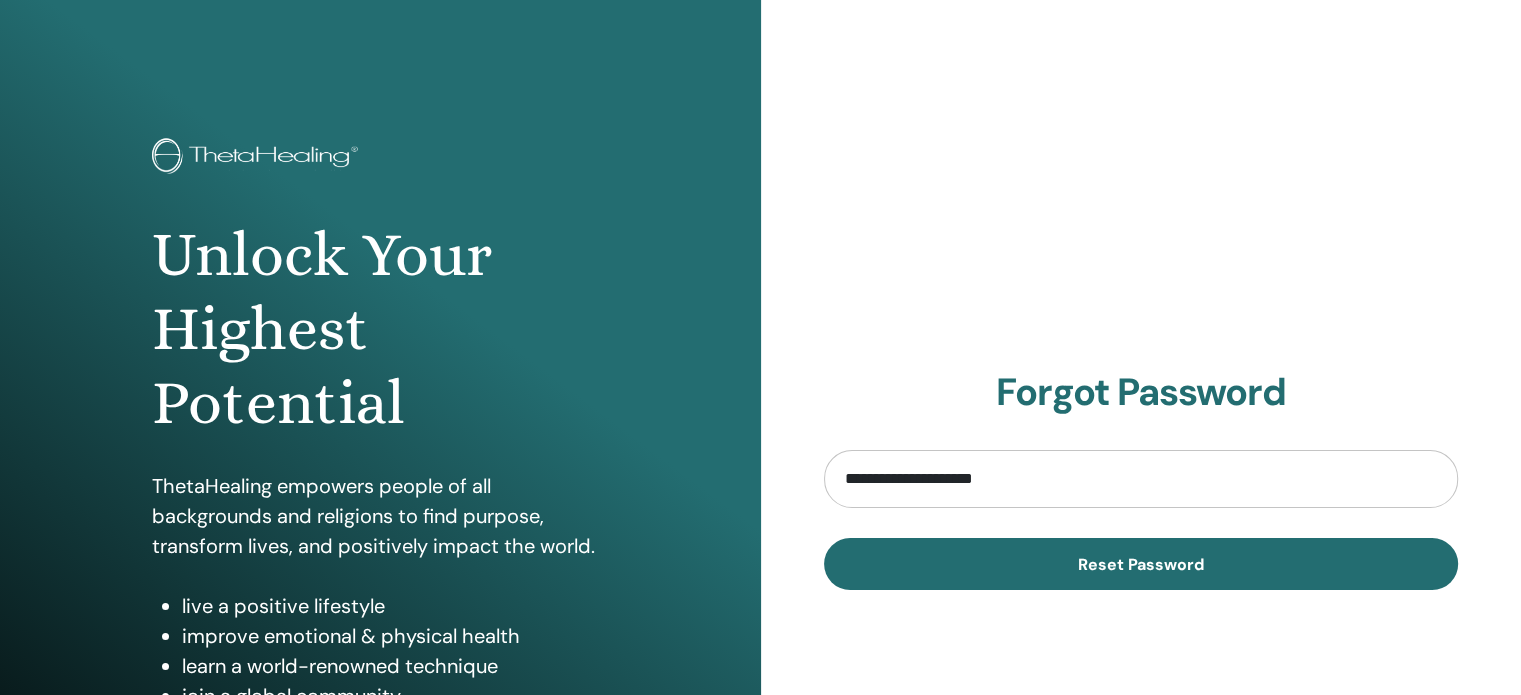 type on "**********" 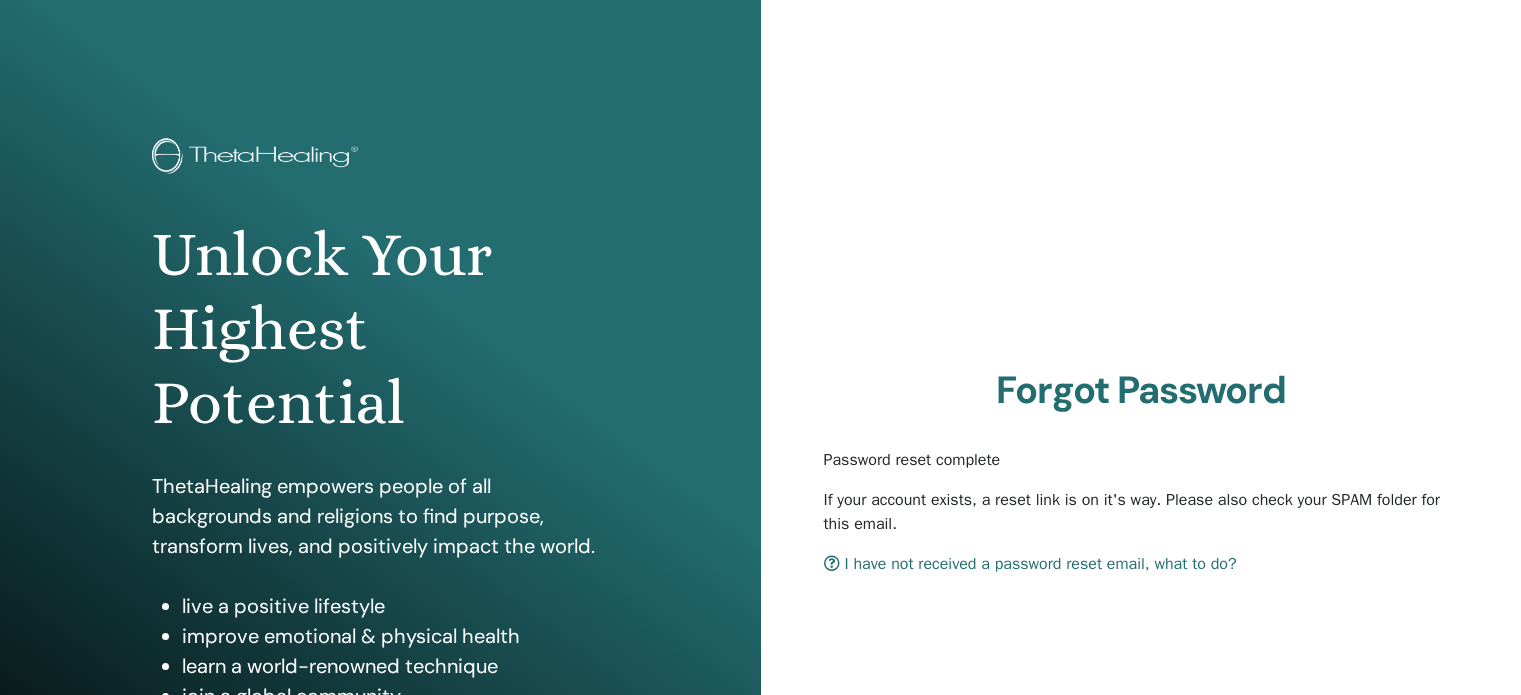 scroll, scrollTop: 0, scrollLeft: 0, axis: both 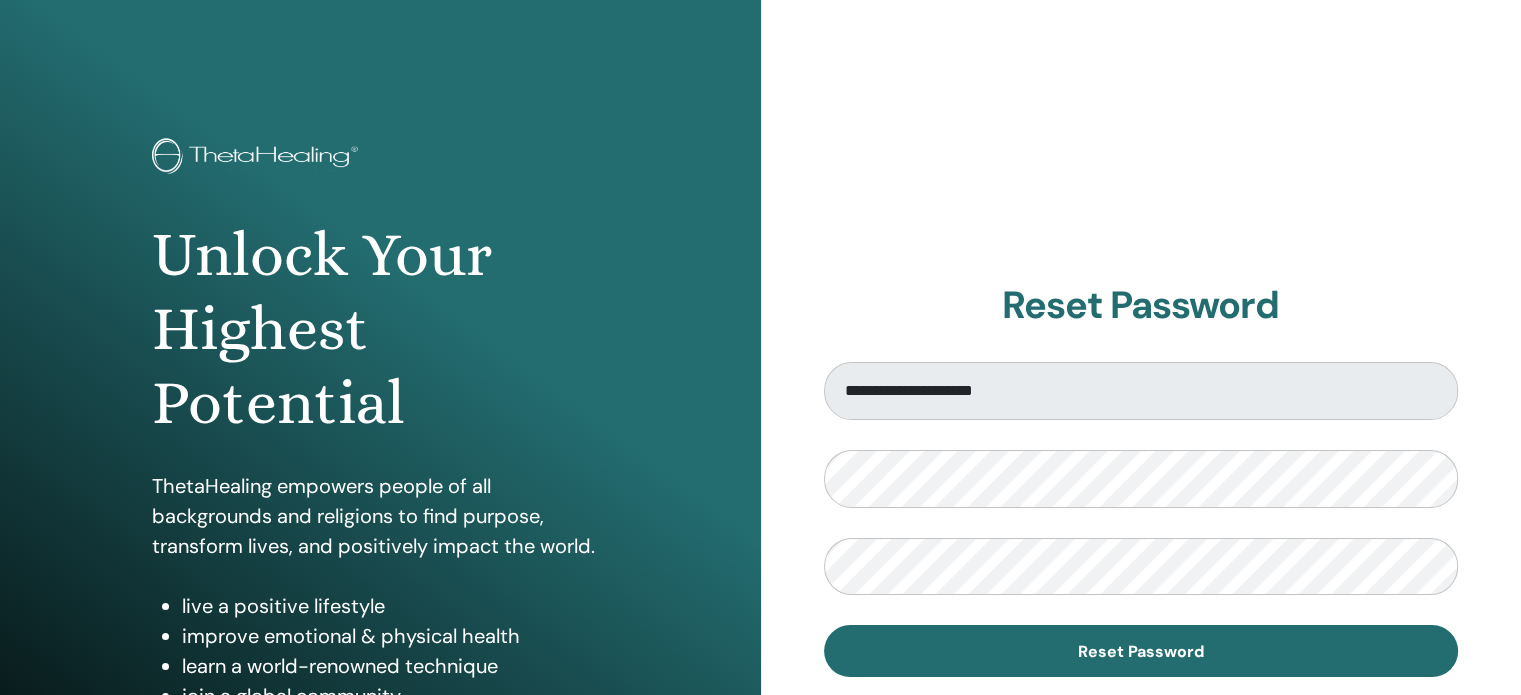 type 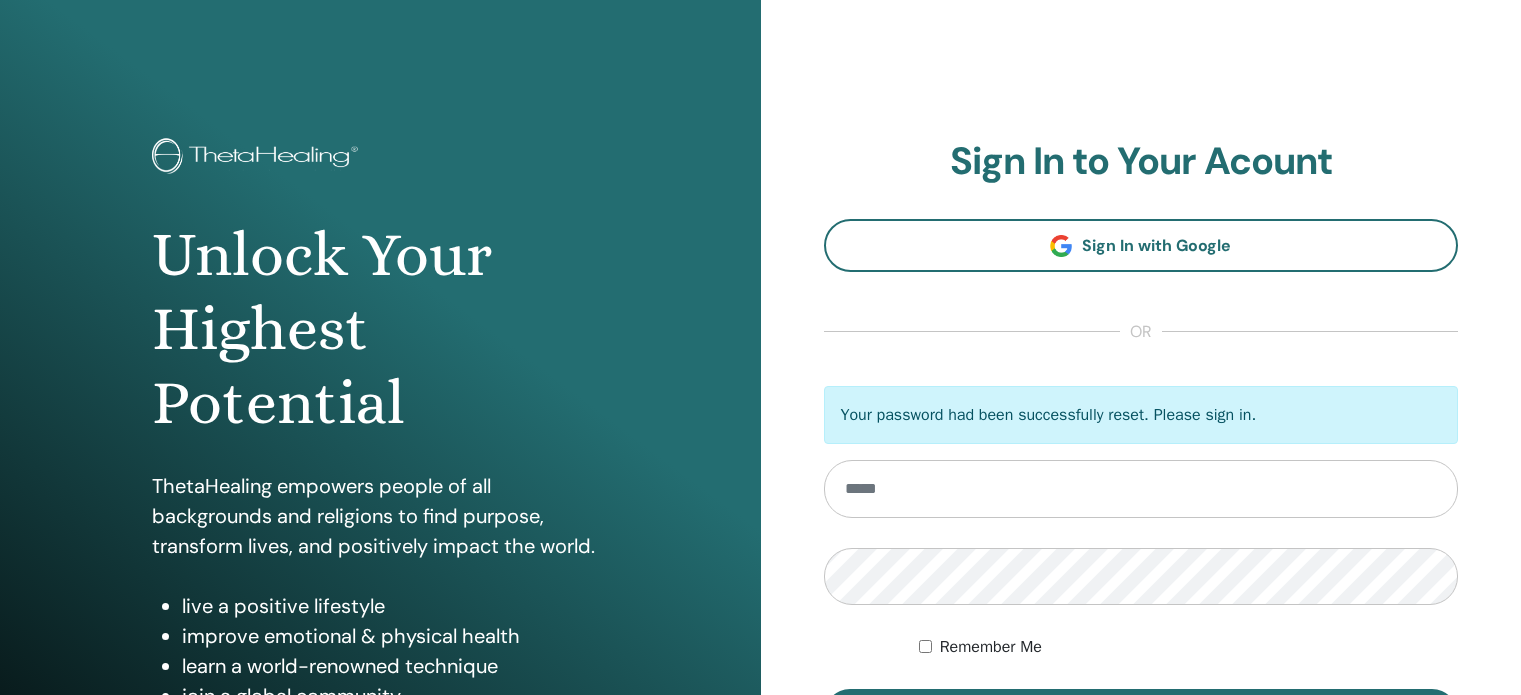 scroll, scrollTop: 0, scrollLeft: 0, axis: both 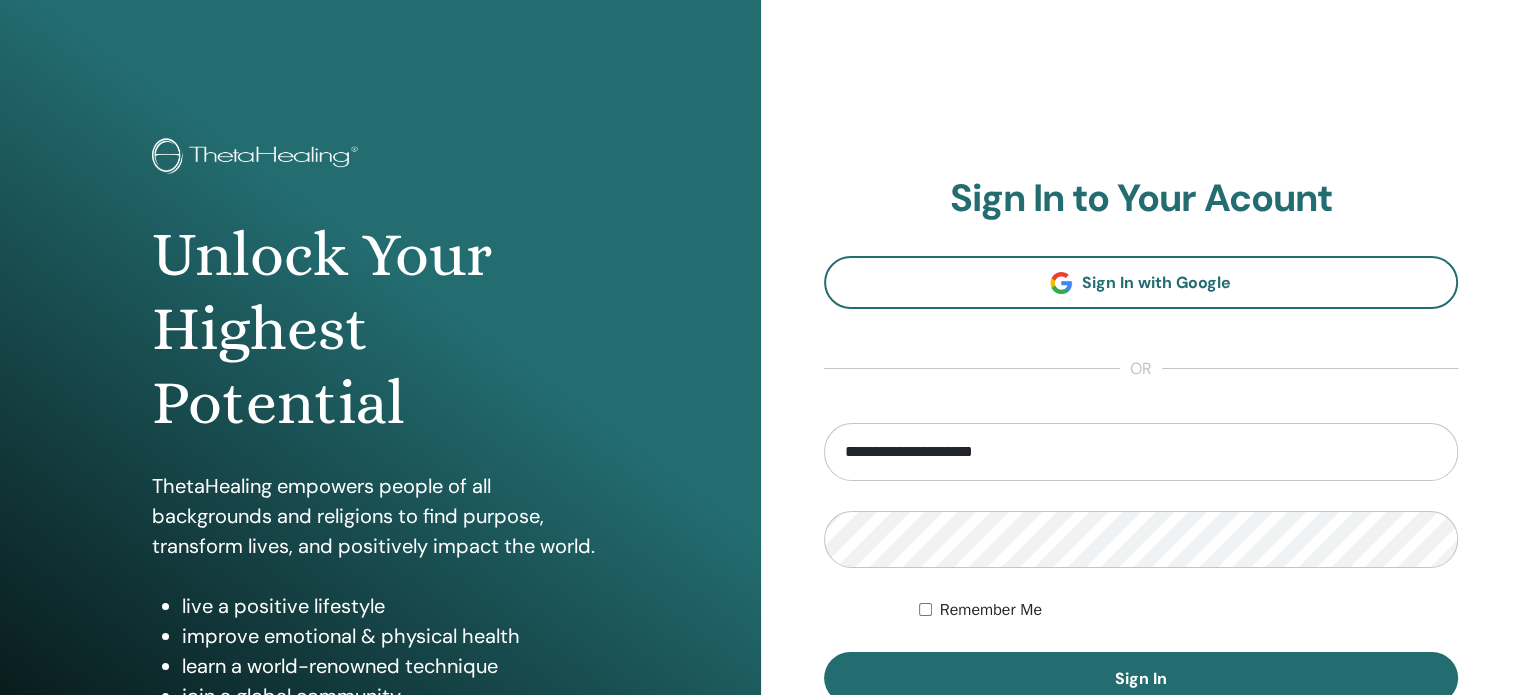 type on "**********" 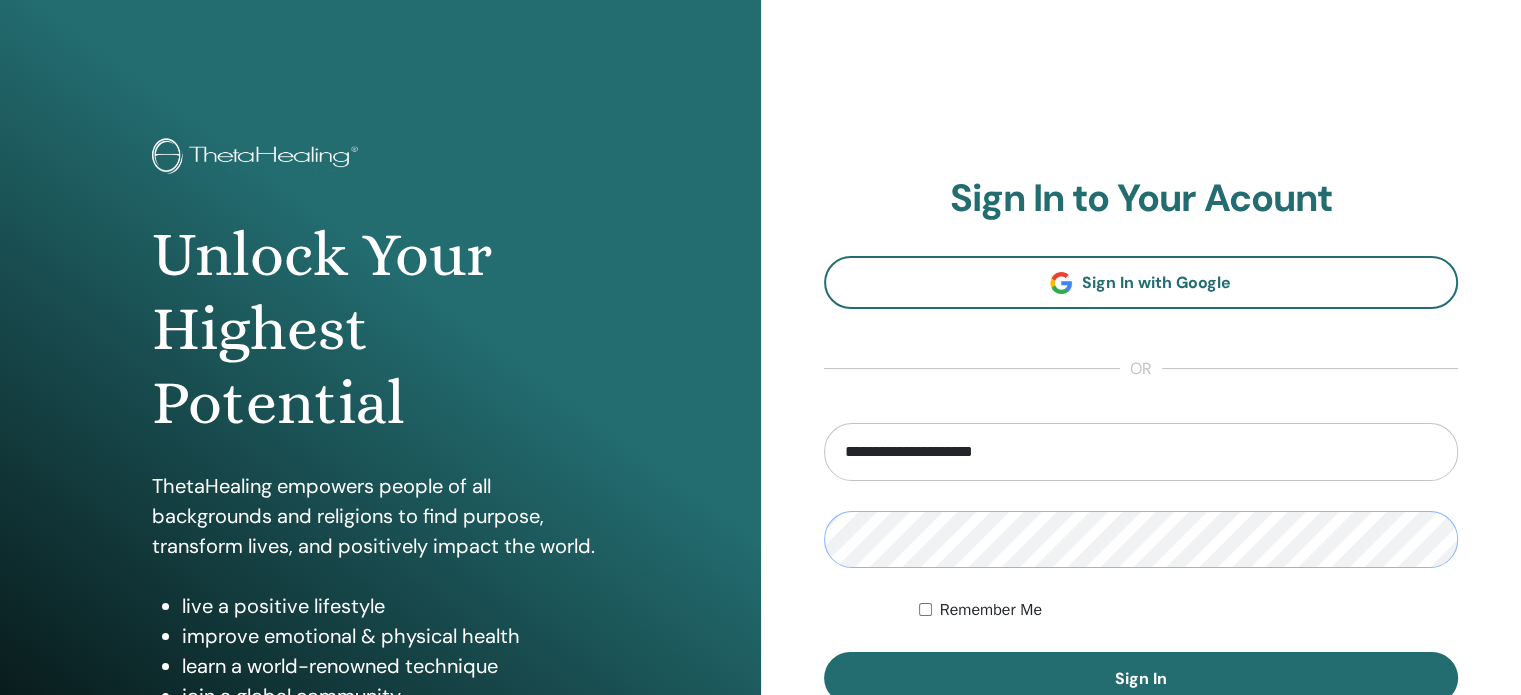 click on "Sign In" at bounding box center (1141, 678) 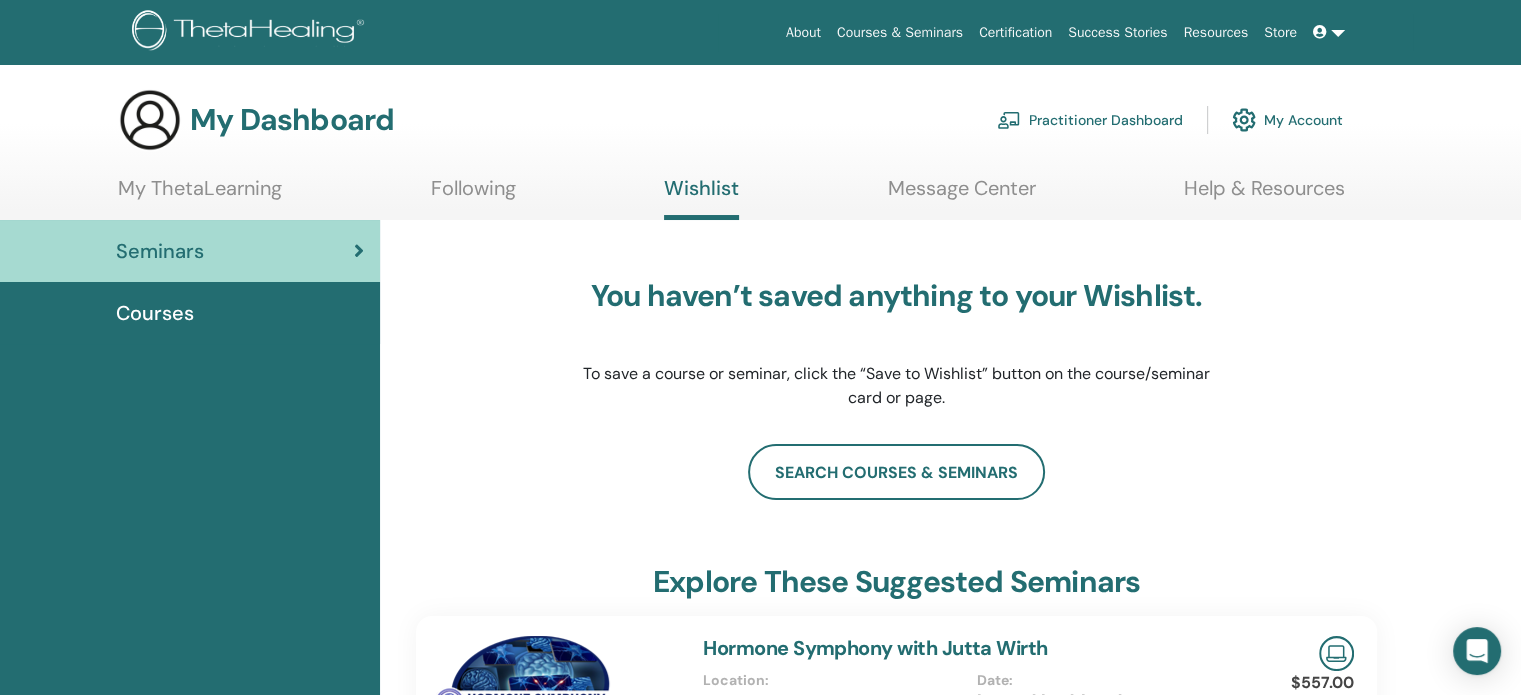 scroll, scrollTop: 0, scrollLeft: 0, axis: both 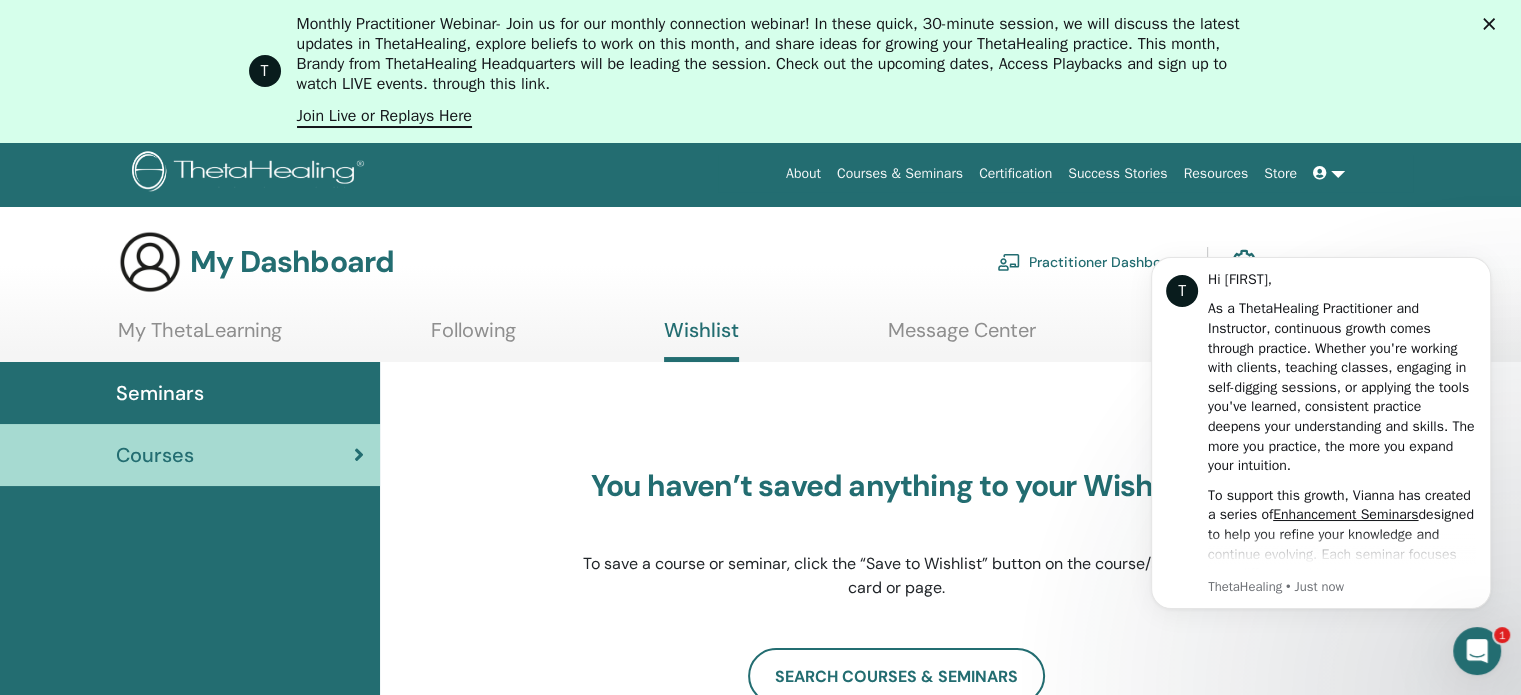 click 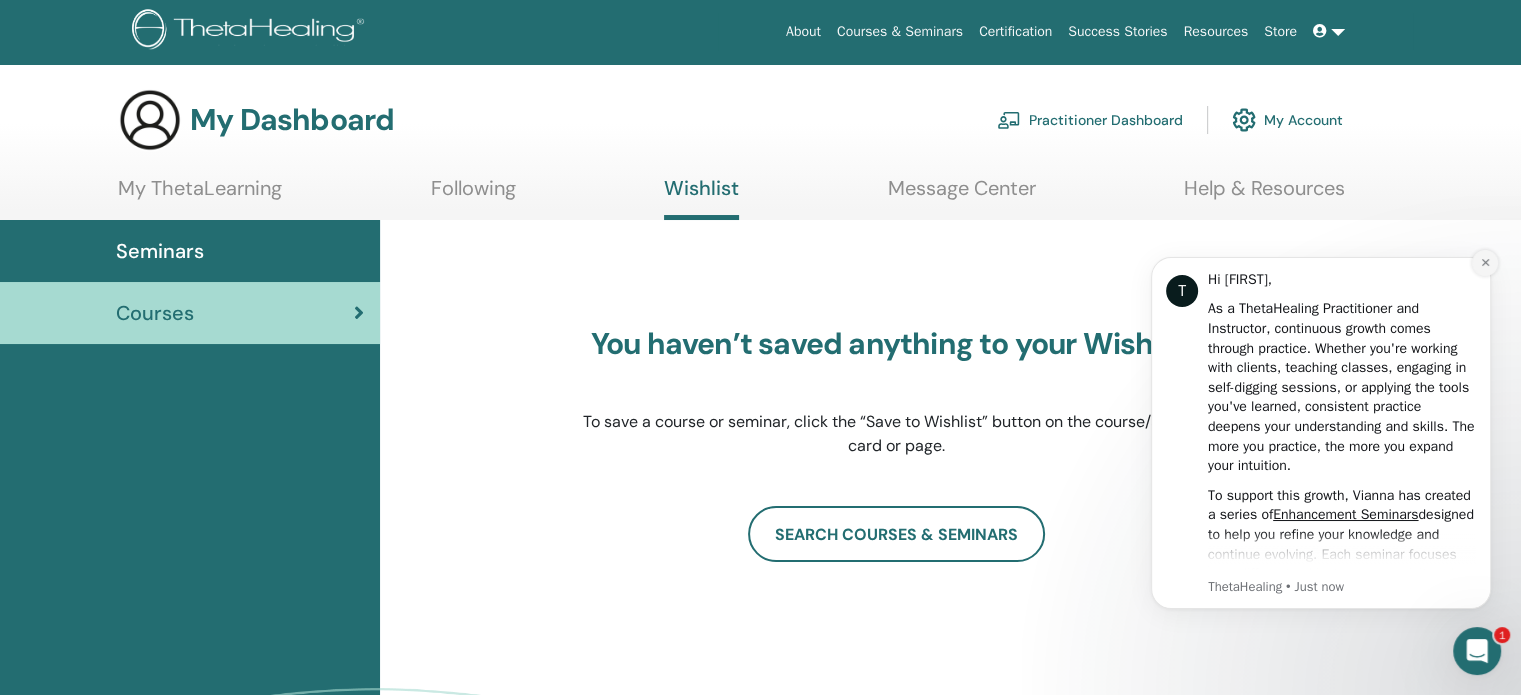 click 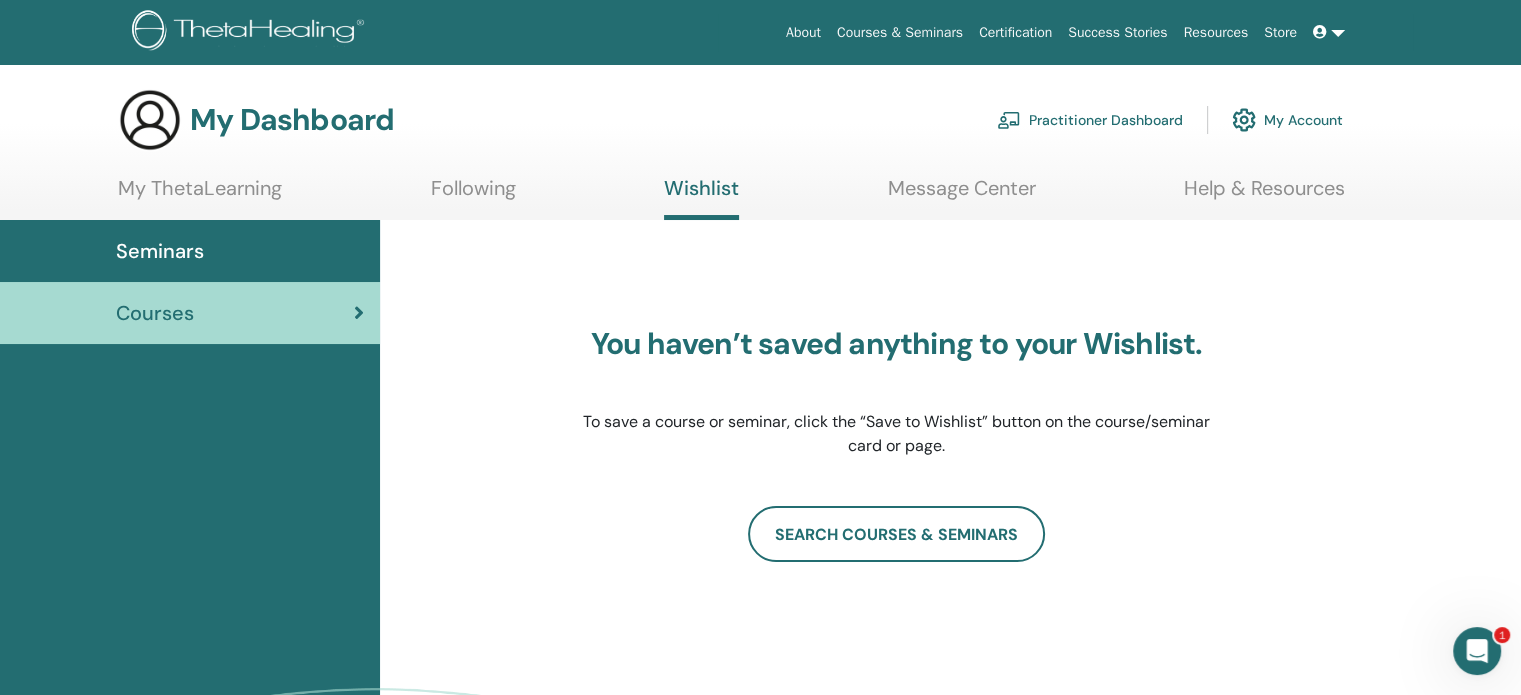 click on "Practitioner Dashboard" at bounding box center [1090, 120] 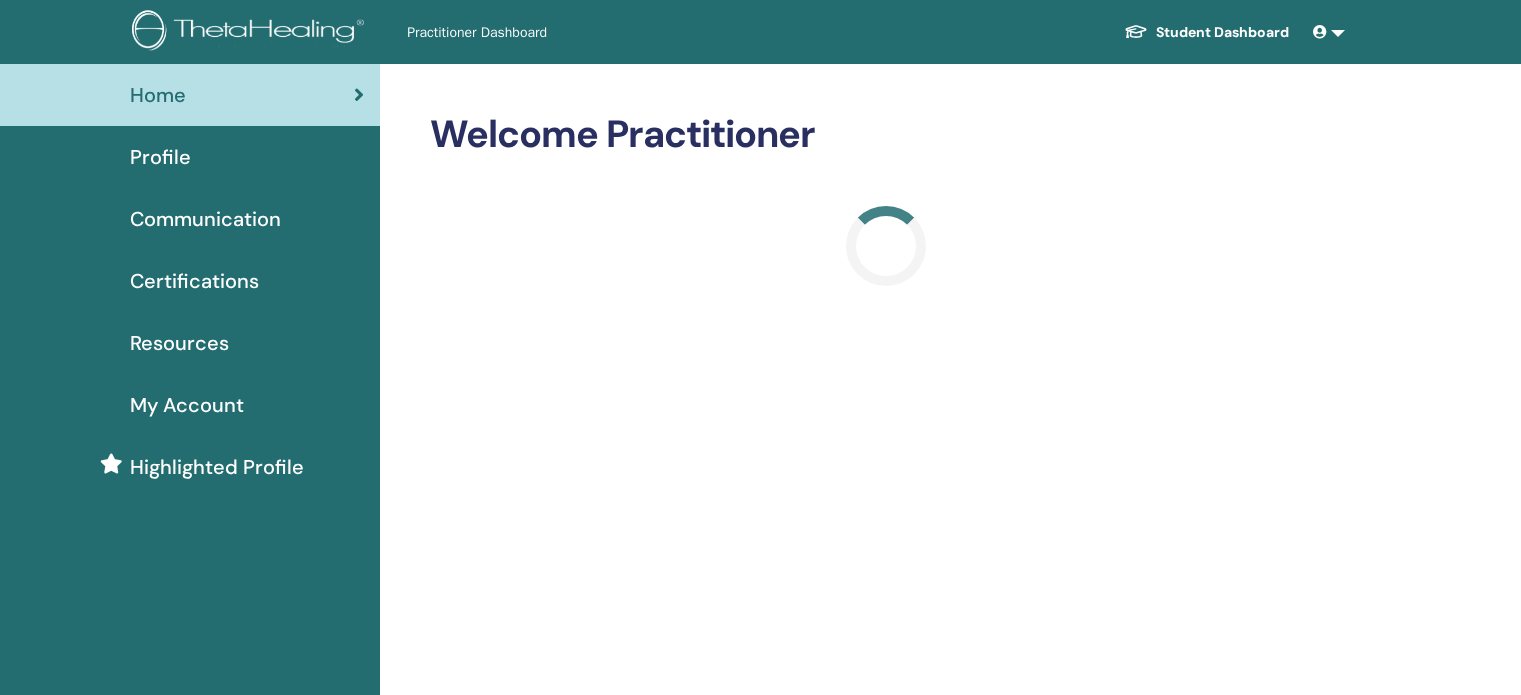 scroll, scrollTop: 0, scrollLeft: 0, axis: both 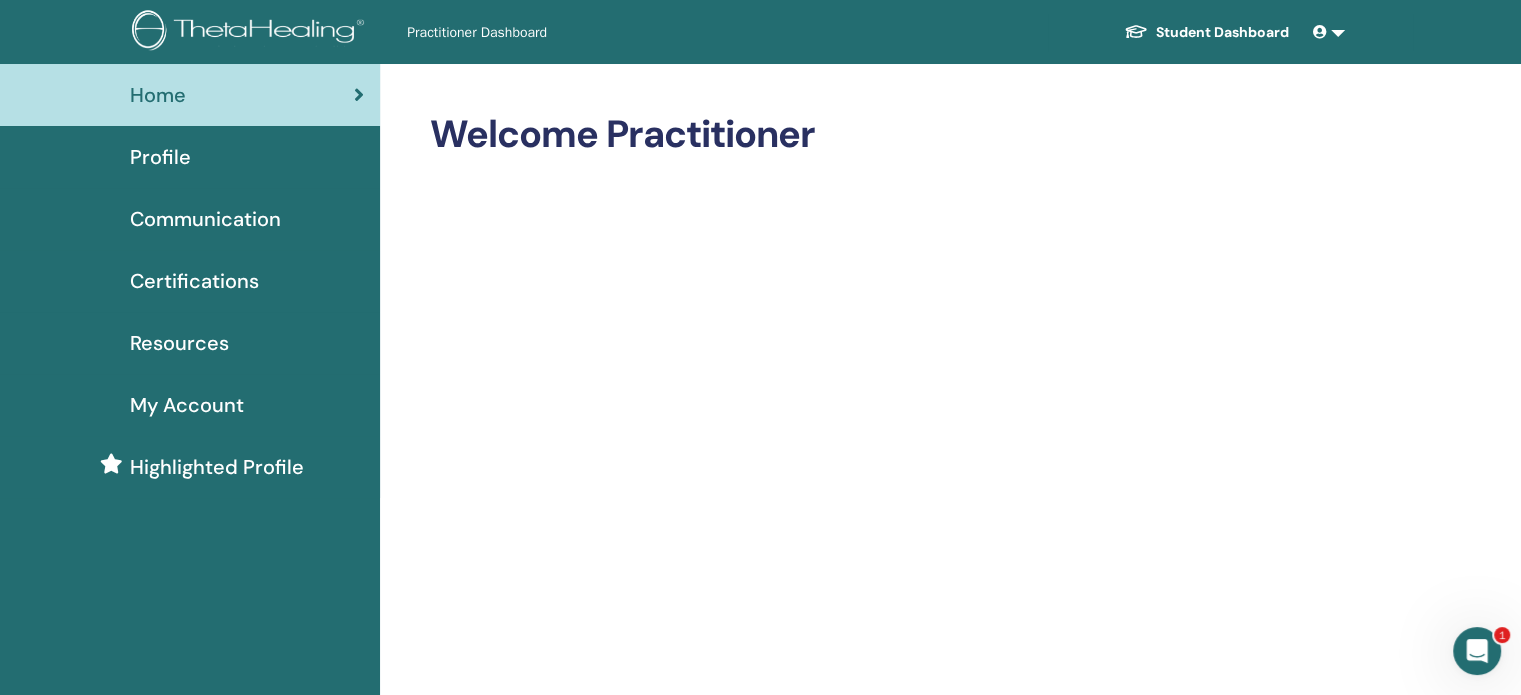 click on "Certifications" at bounding box center [194, 281] 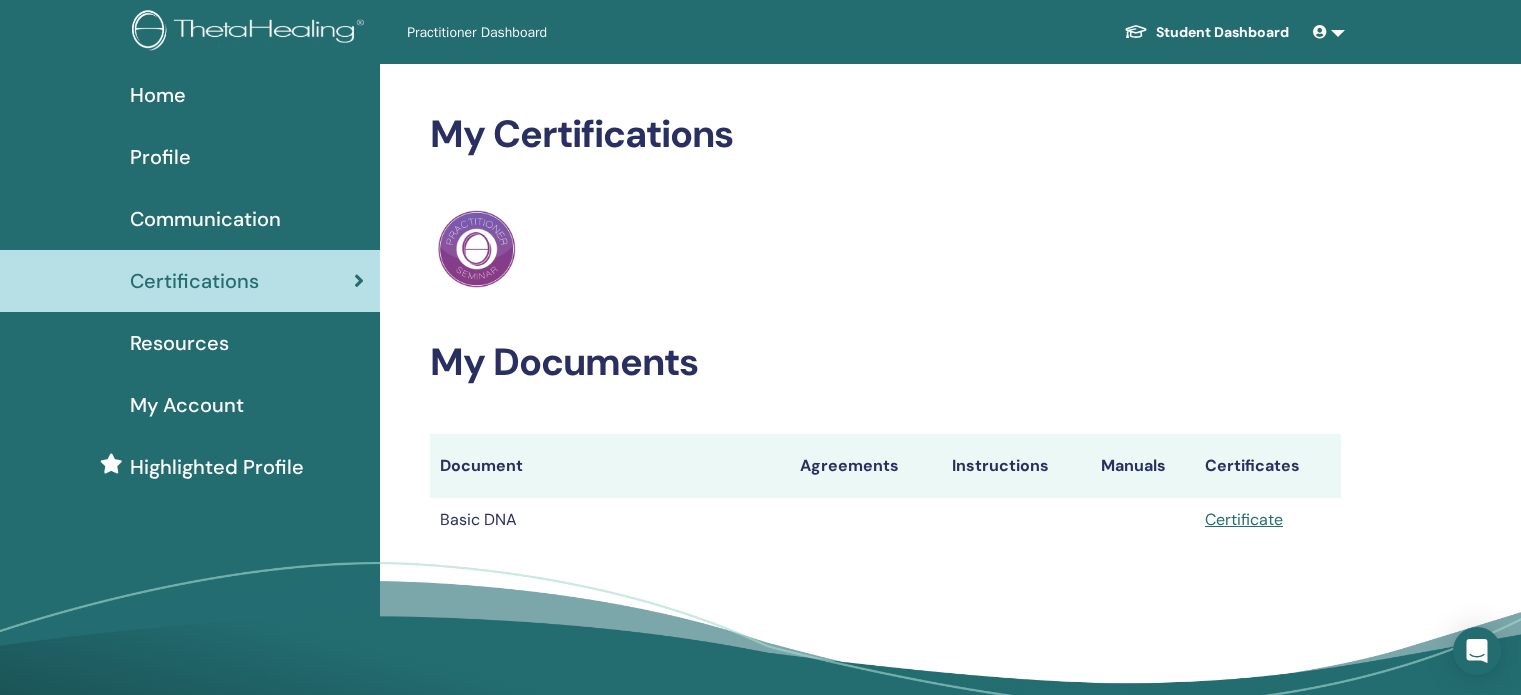 scroll, scrollTop: 0, scrollLeft: 0, axis: both 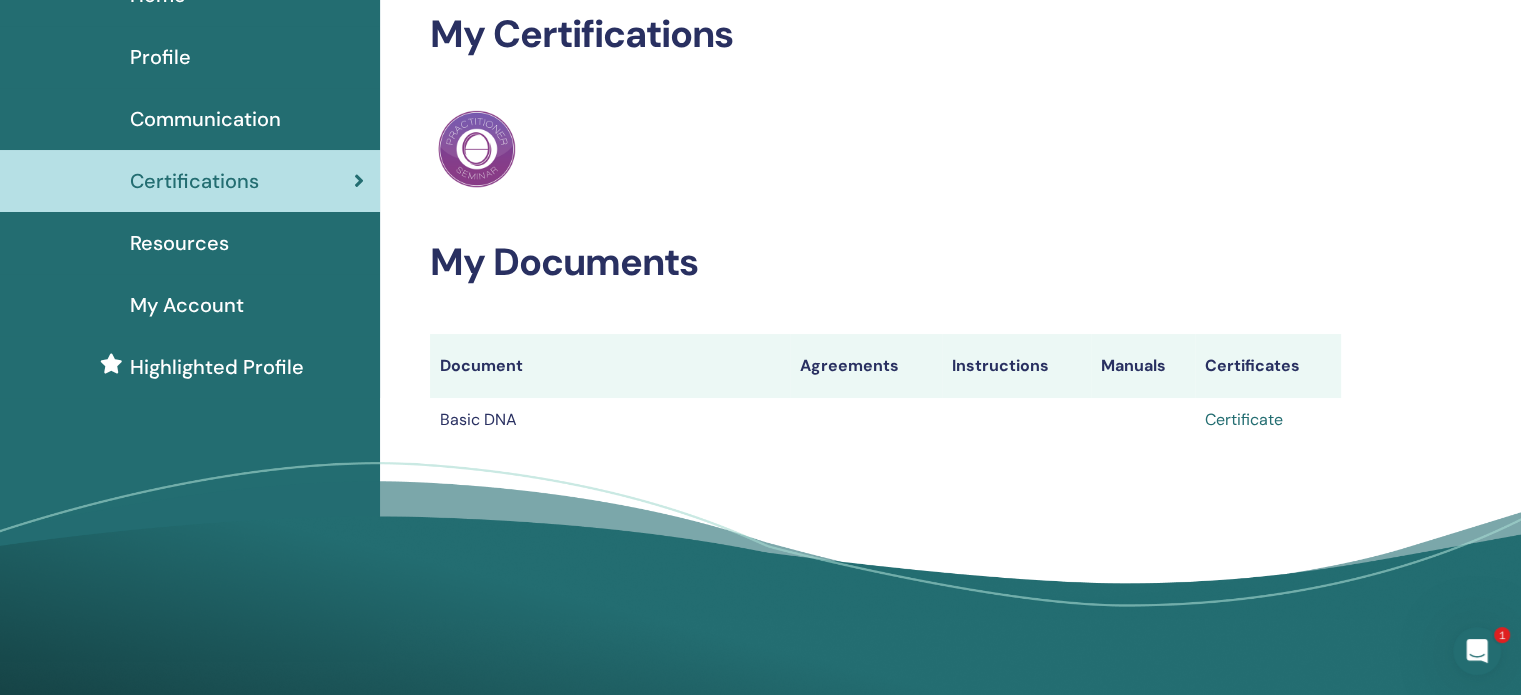 click on "Certificate" at bounding box center (1244, 419) 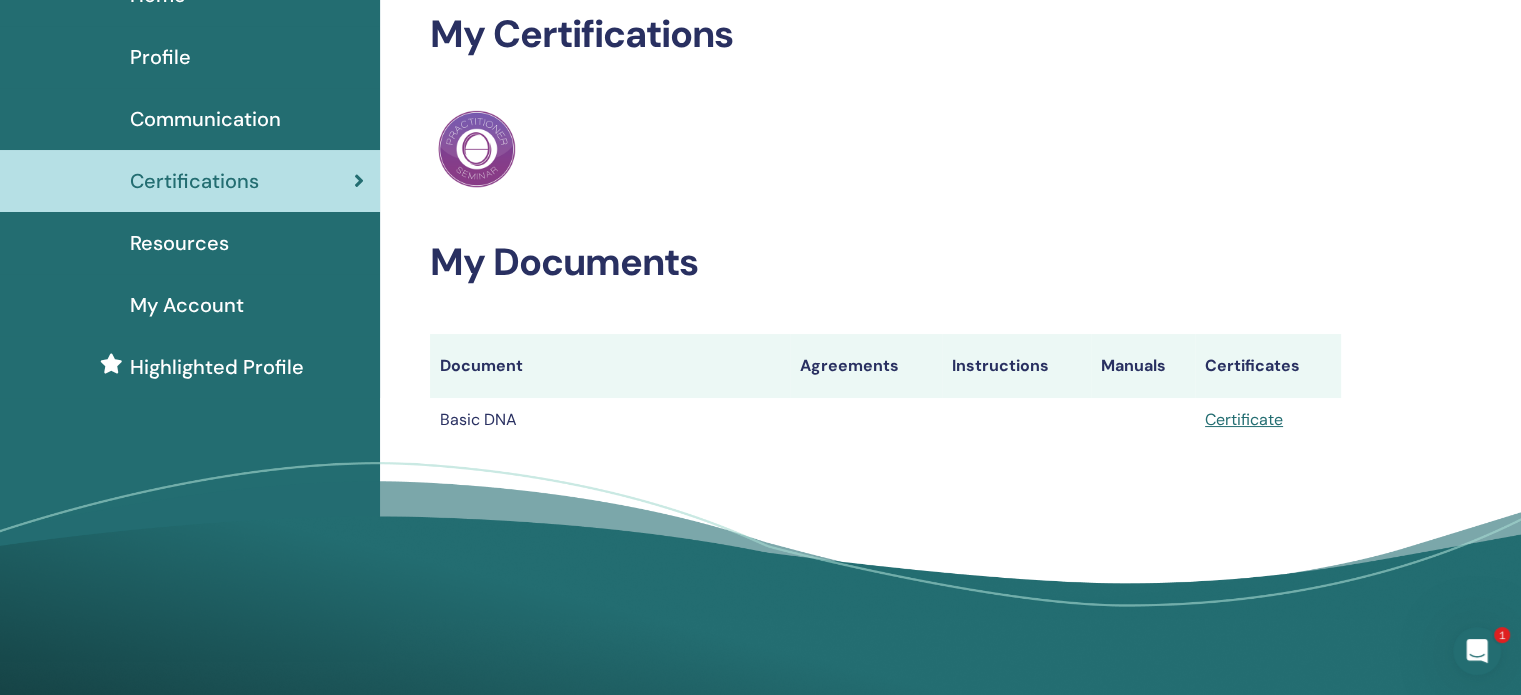 click on "Resources" at bounding box center (179, 243) 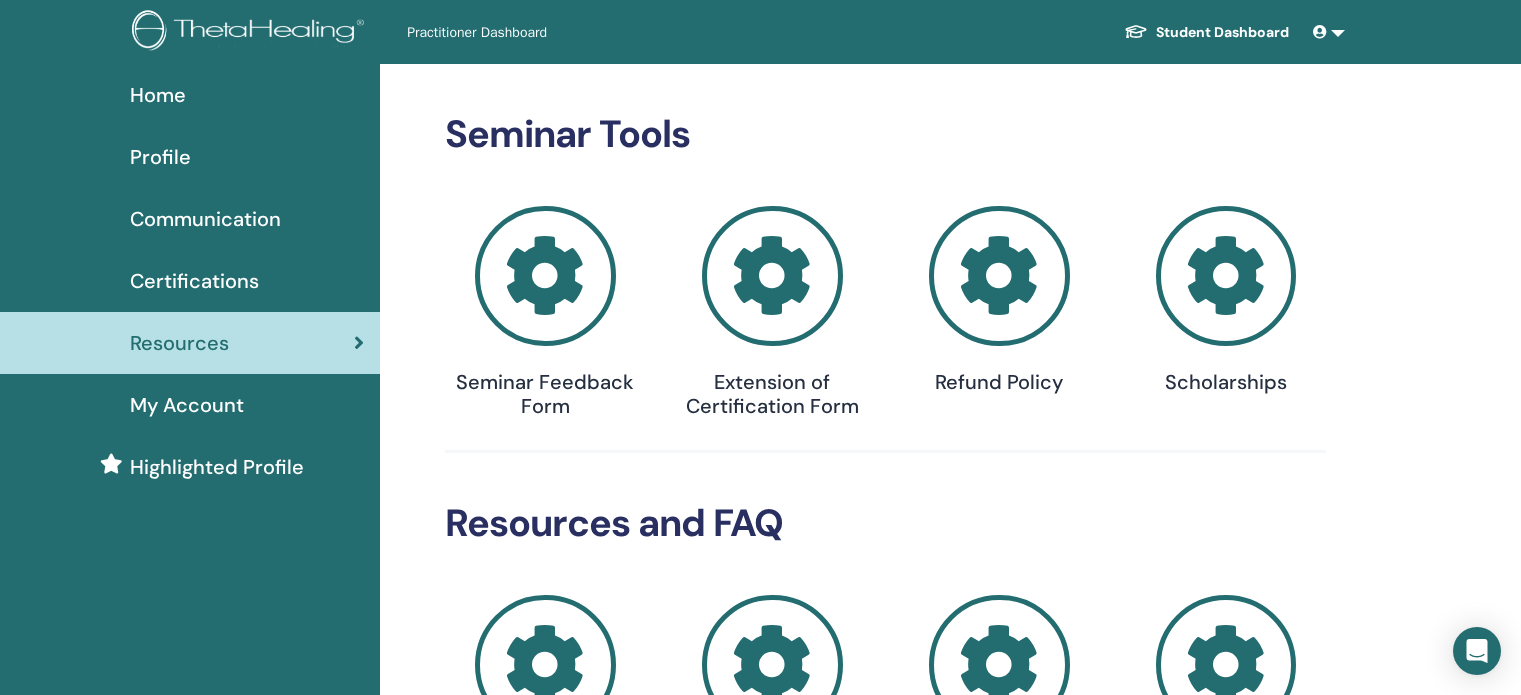 scroll, scrollTop: 0, scrollLeft: 0, axis: both 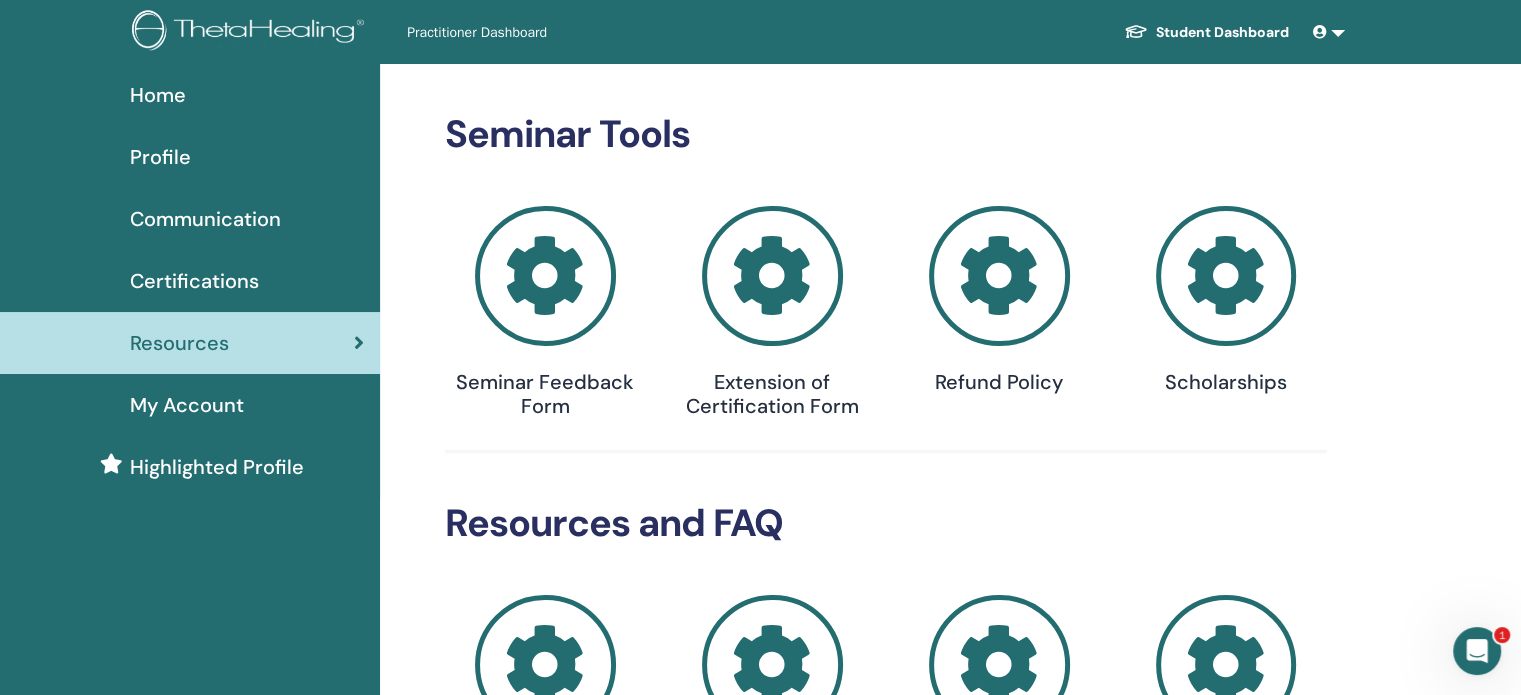 click on "Communication" at bounding box center [205, 219] 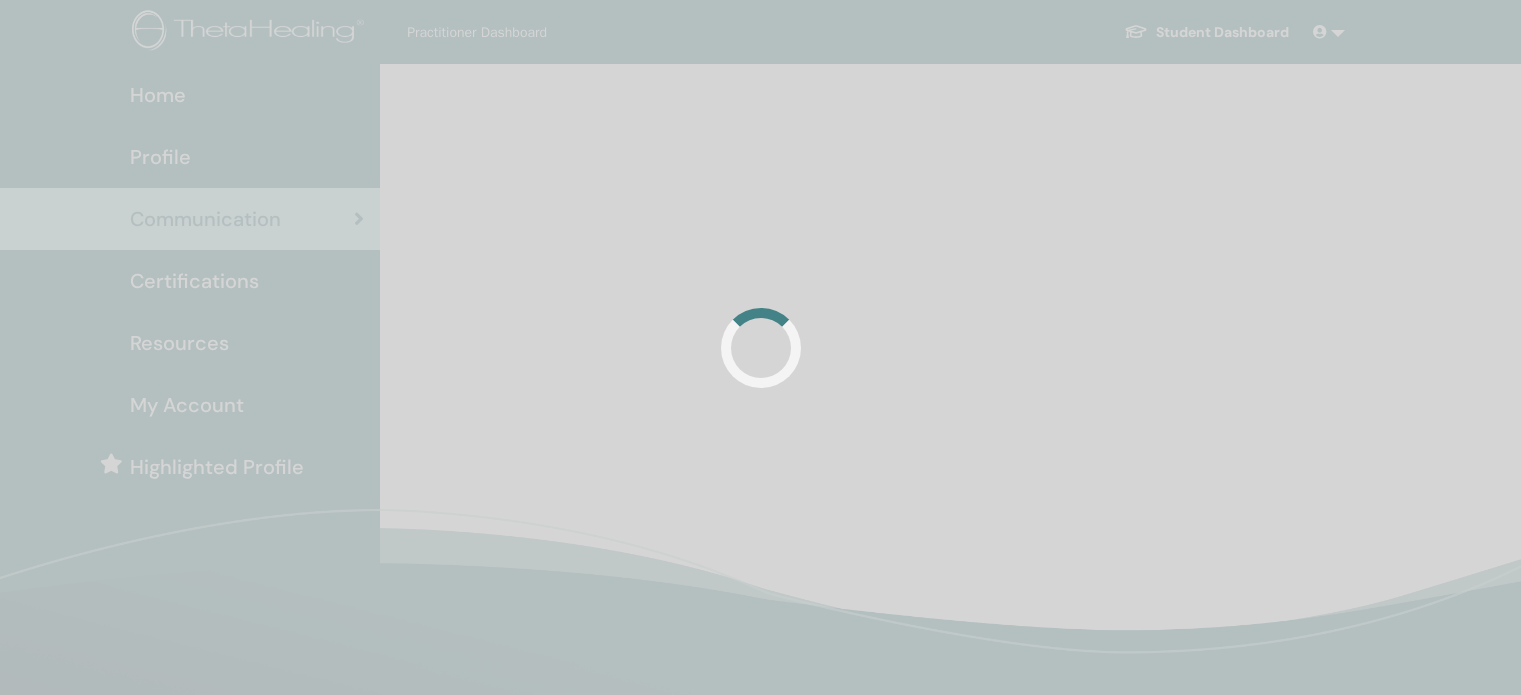 scroll, scrollTop: 0, scrollLeft: 0, axis: both 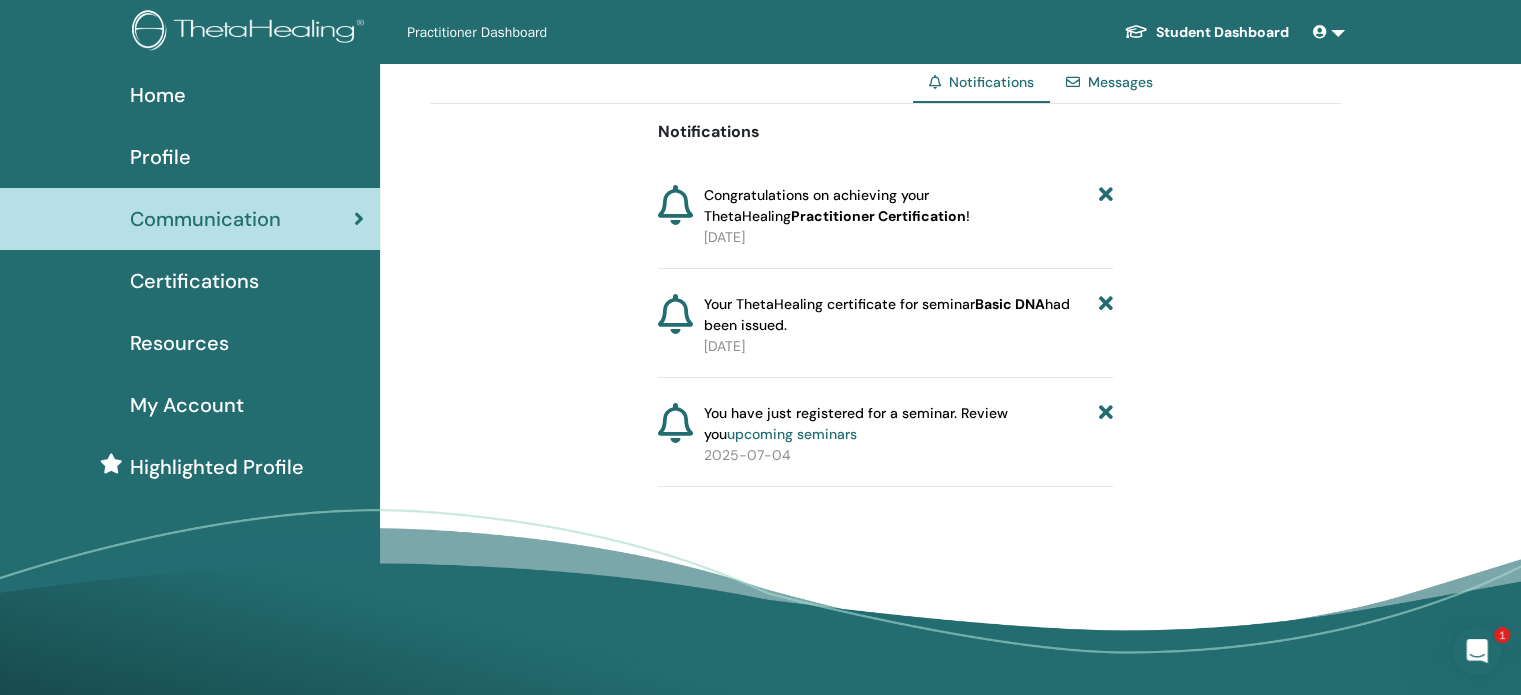 click on "Profile" at bounding box center (190, 157) 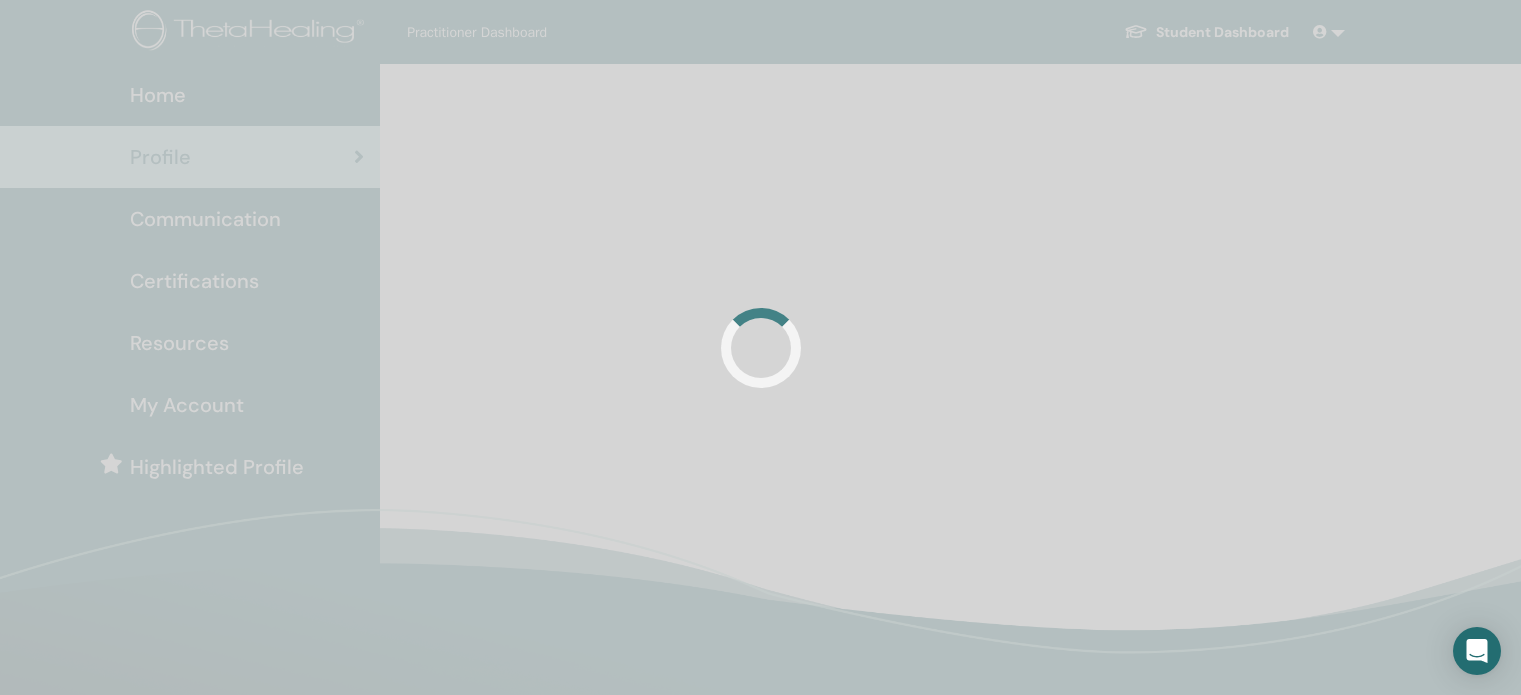 scroll, scrollTop: 0, scrollLeft: 0, axis: both 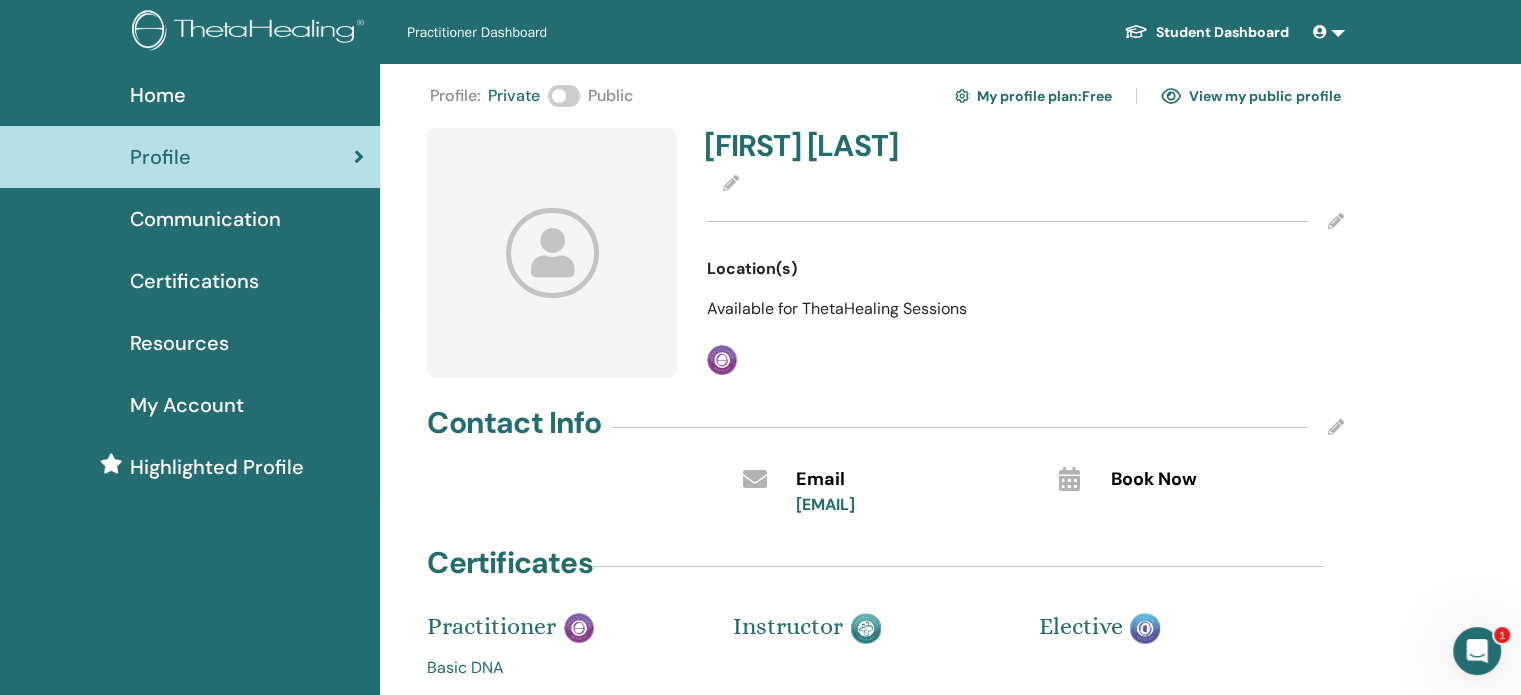 click on "Home" at bounding box center [158, 95] 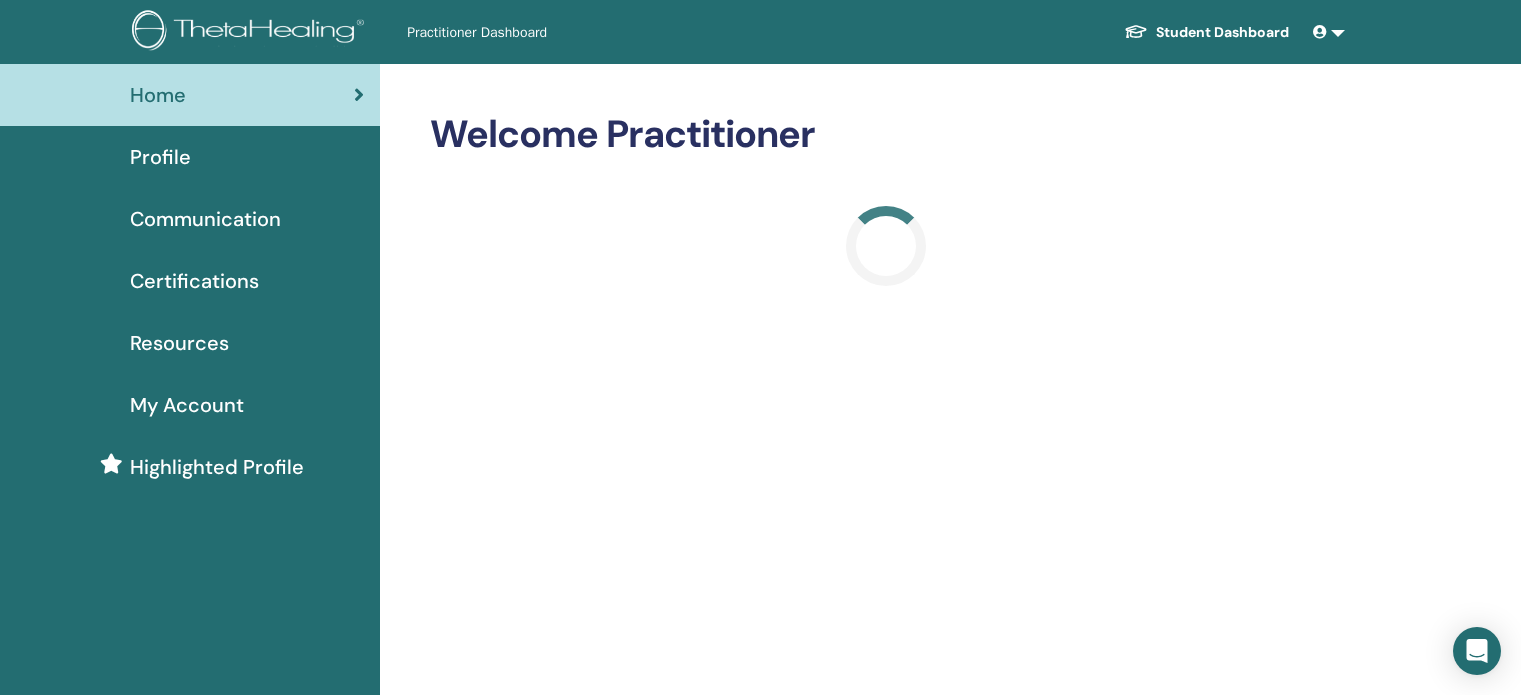 scroll, scrollTop: 0, scrollLeft: 0, axis: both 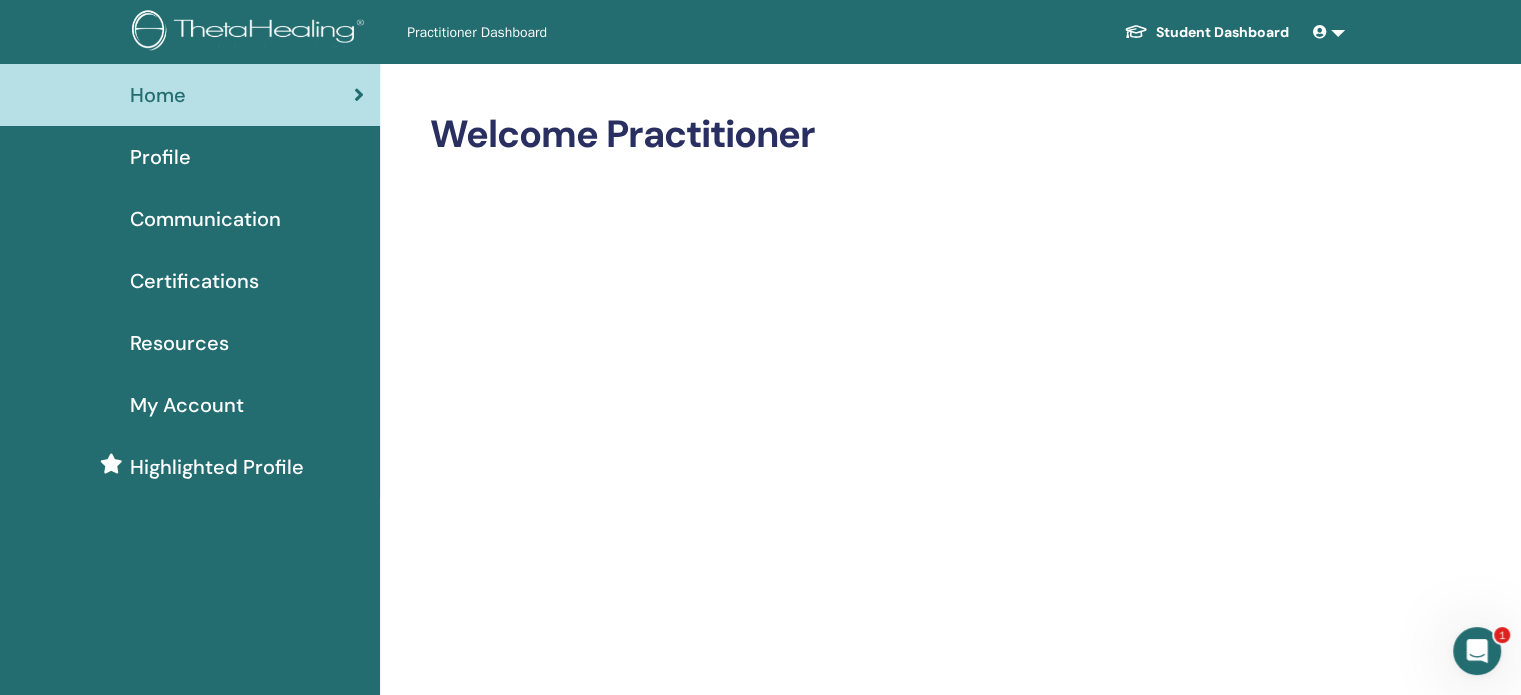 click on "Student Dashboard" at bounding box center [1206, 32] 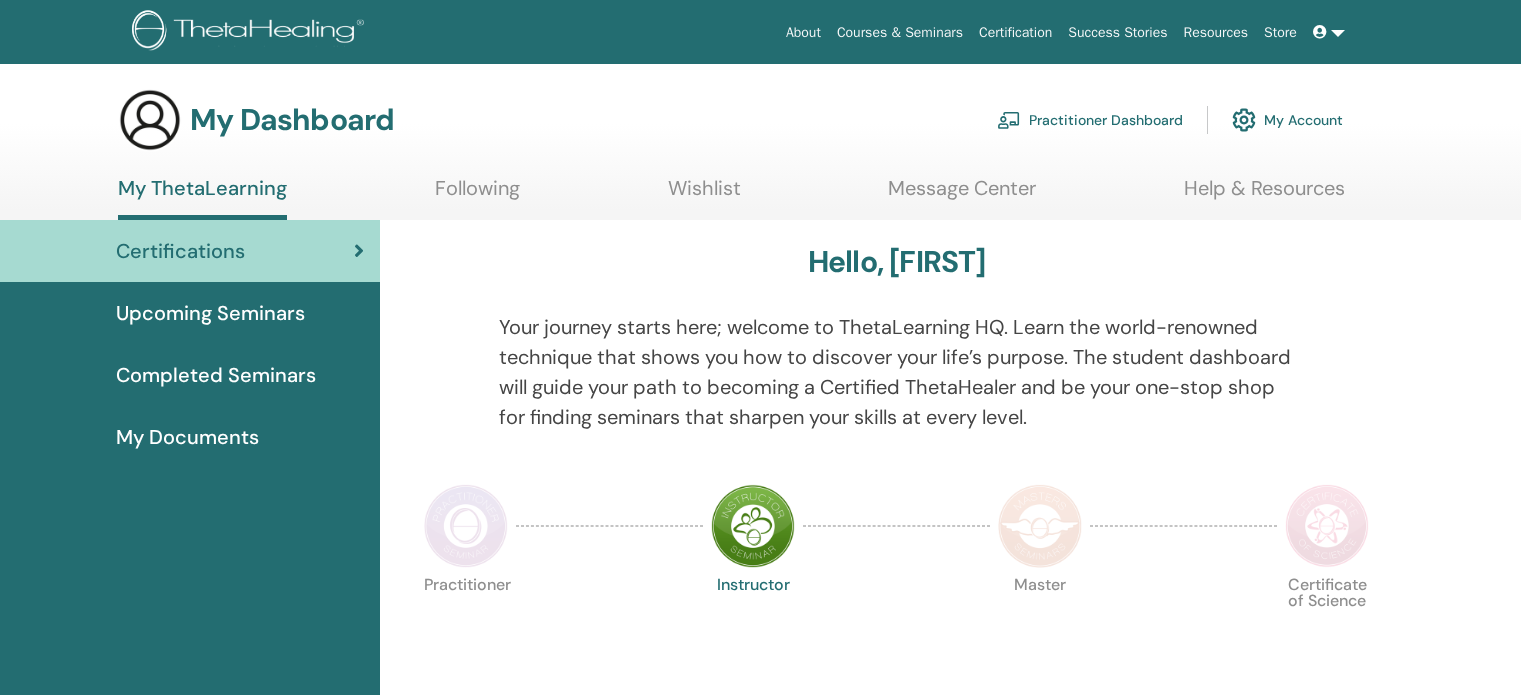 scroll, scrollTop: 0, scrollLeft: 0, axis: both 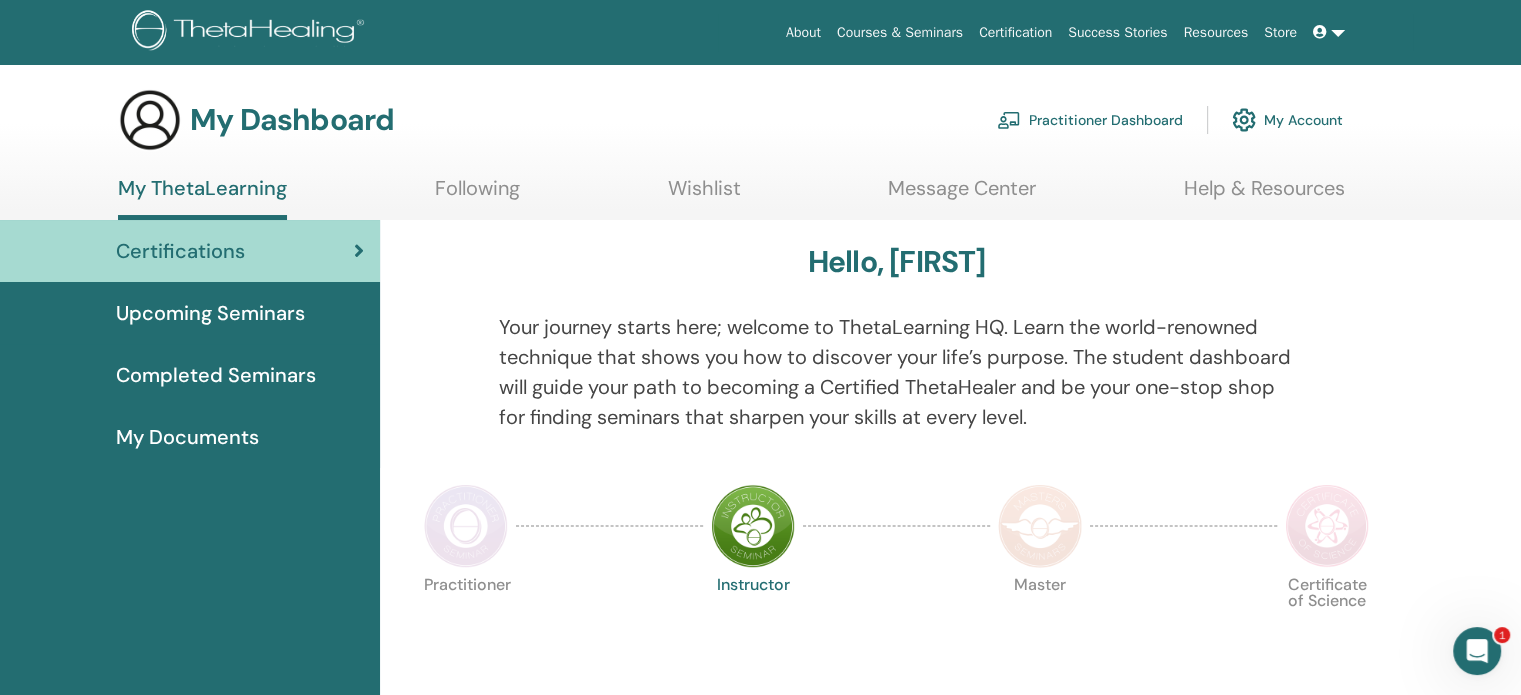 click on "Courses & Seminars" at bounding box center (900, 32) 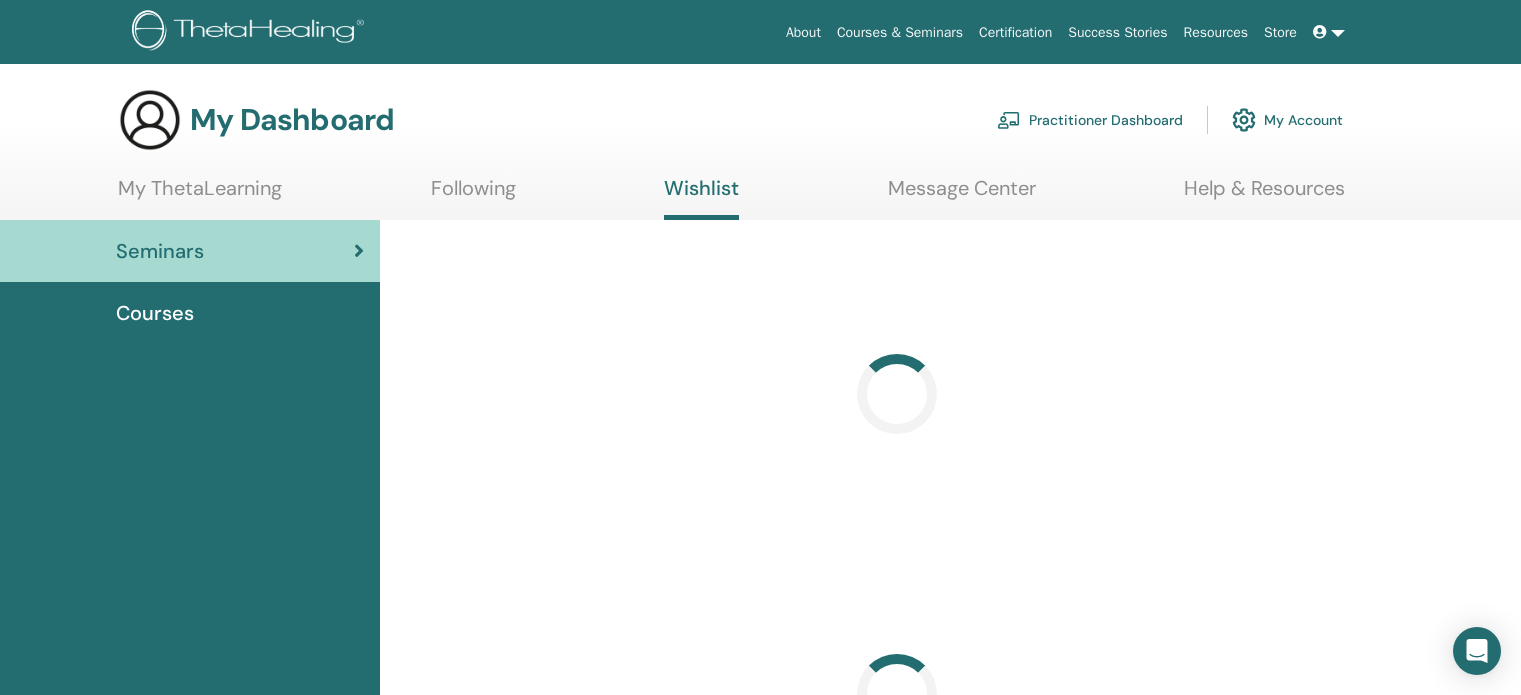 scroll, scrollTop: 0, scrollLeft: 0, axis: both 